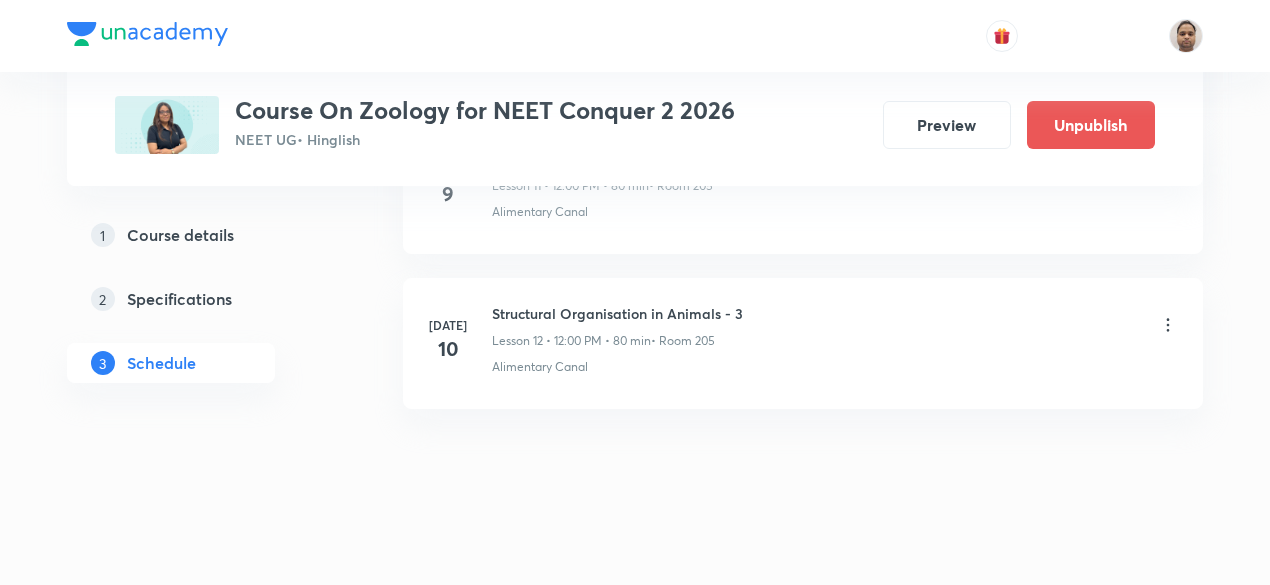 scroll, scrollTop: 0, scrollLeft: 0, axis: both 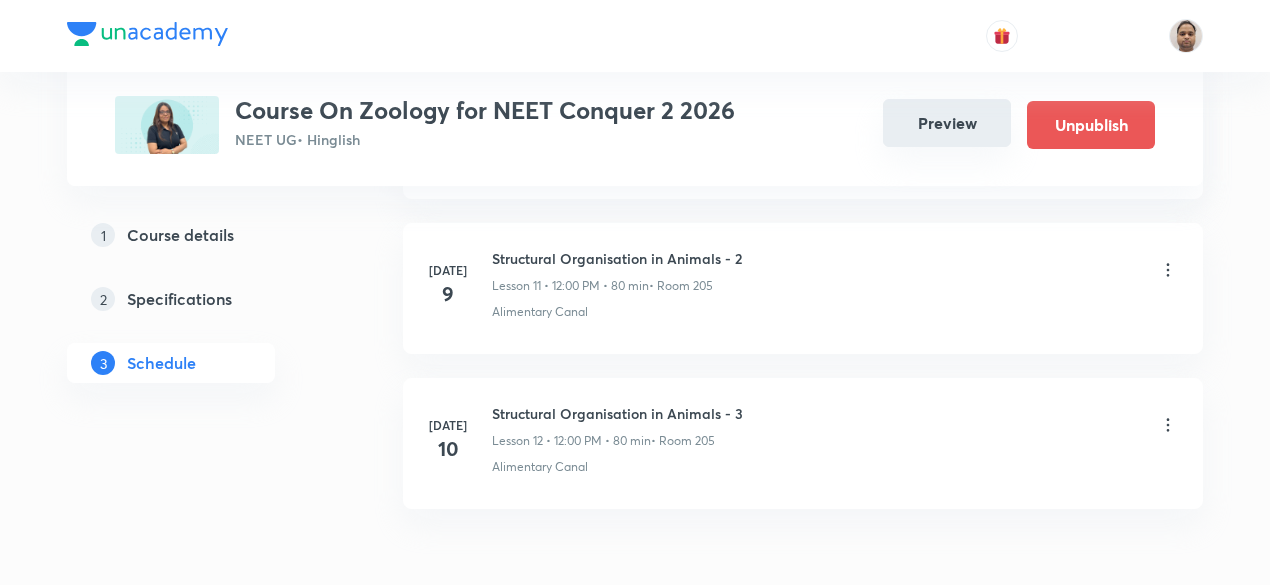 click on "Preview" at bounding box center [947, 123] 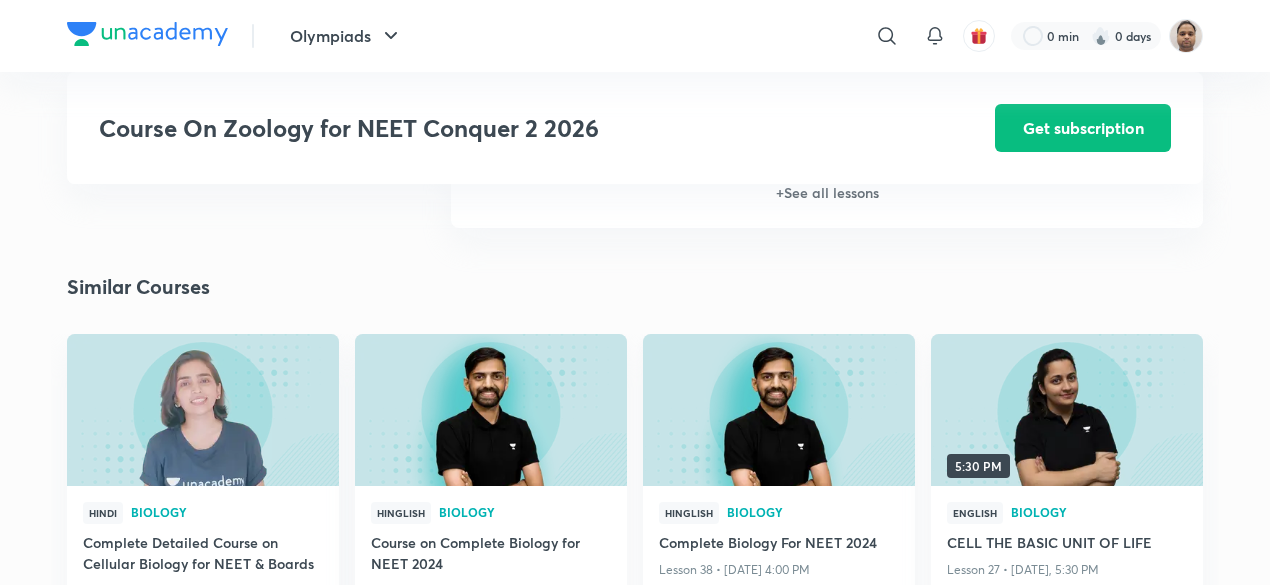 scroll, scrollTop: 1675, scrollLeft: 0, axis: vertical 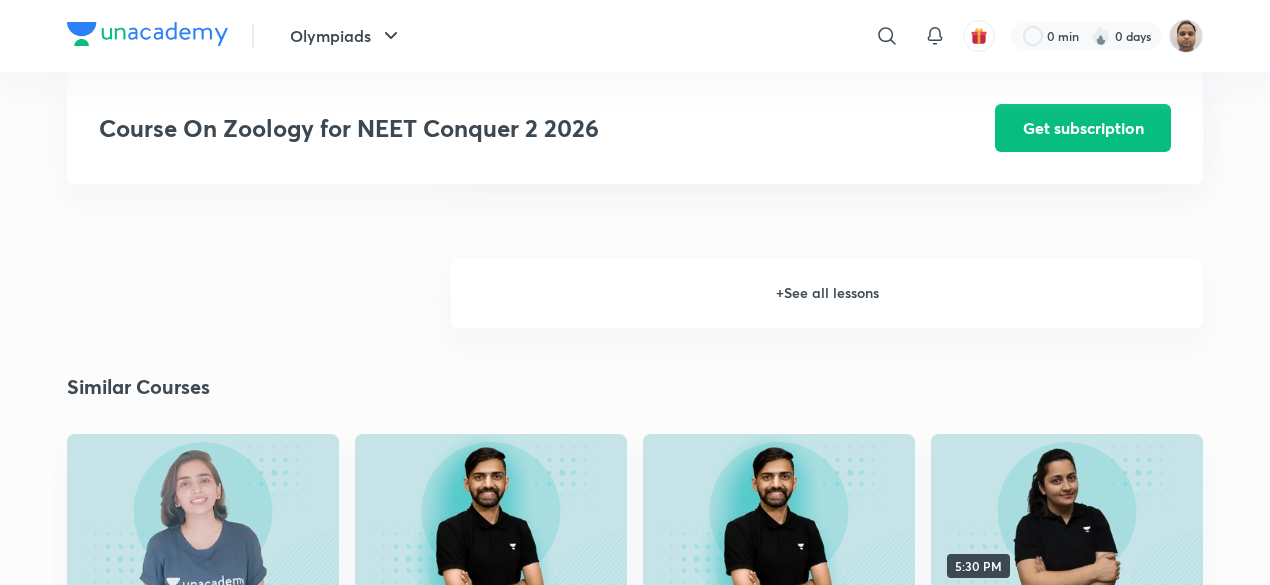 click on "+  See all lessons" at bounding box center [827, 293] 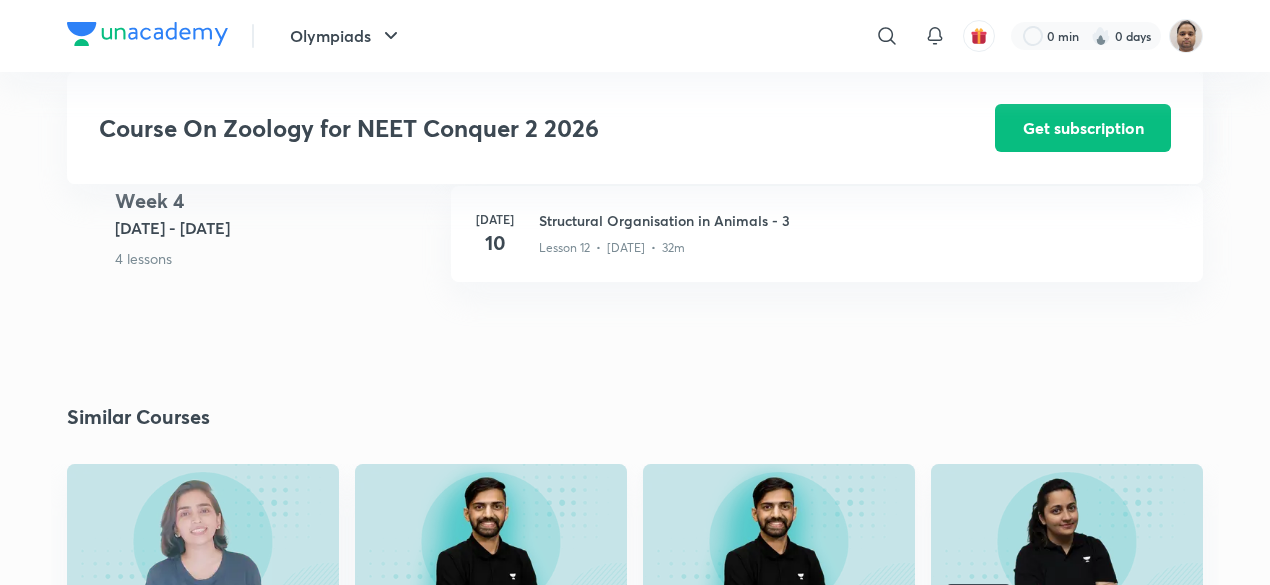 scroll, scrollTop: 2075, scrollLeft: 0, axis: vertical 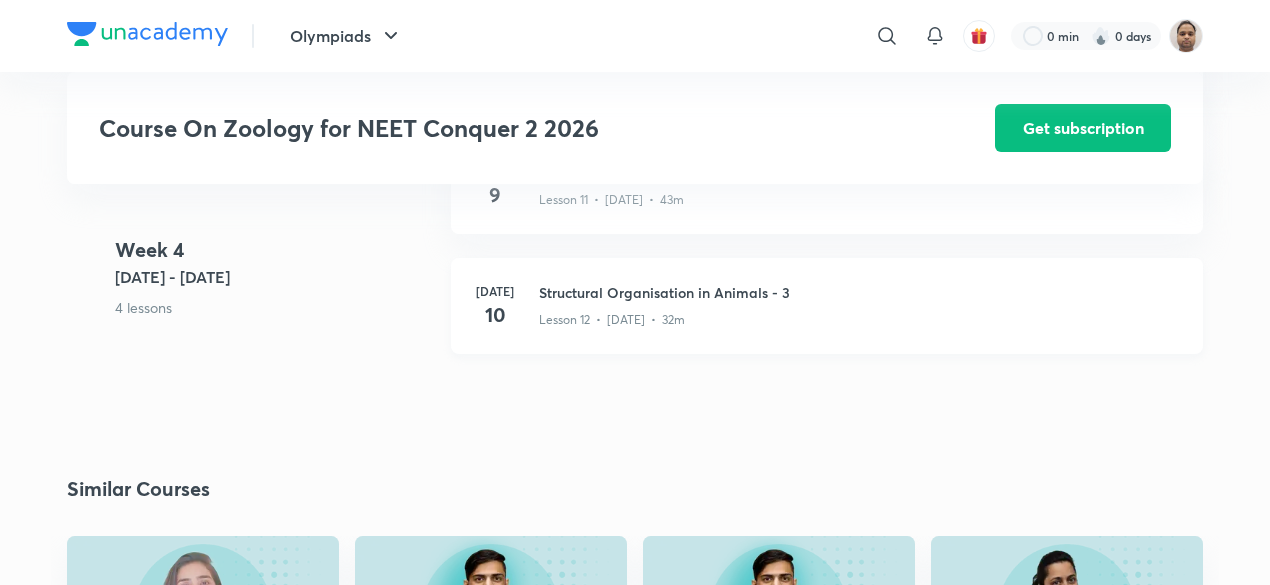 click on "Structural Organisation in Animals - 3" at bounding box center (859, 292) 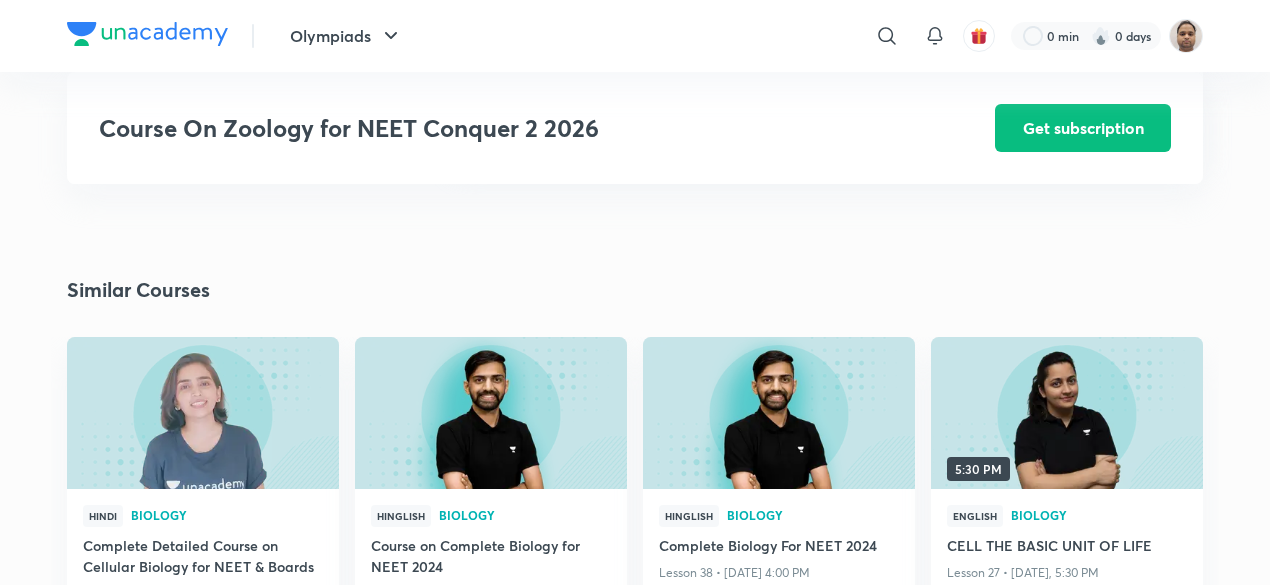 scroll, scrollTop: 2275, scrollLeft: 0, axis: vertical 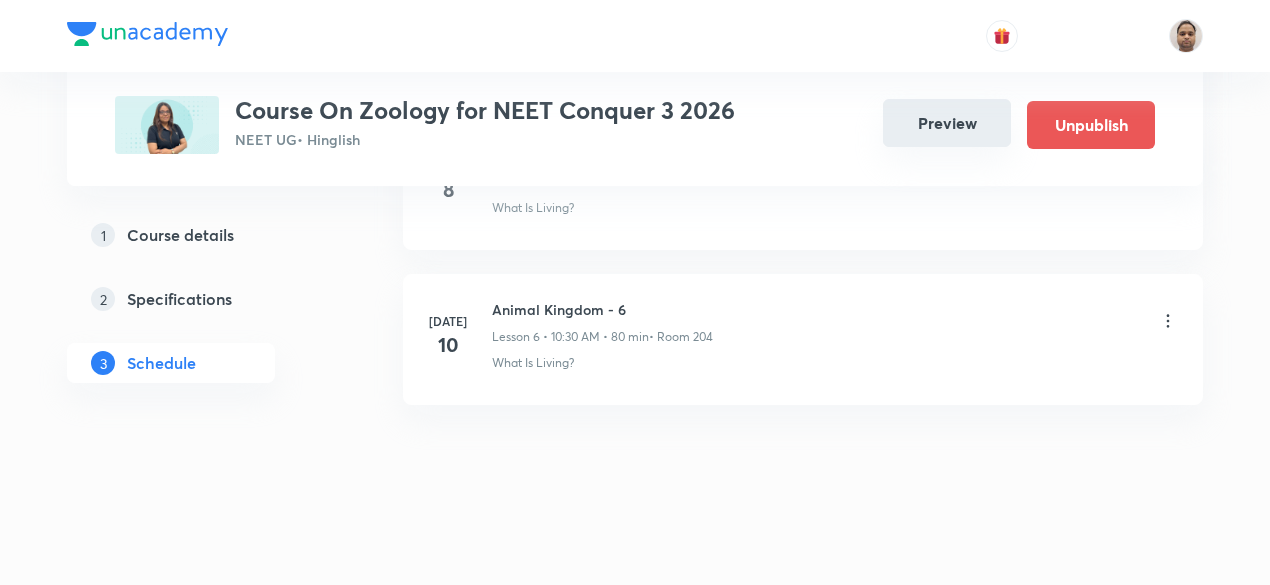 click on "Preview" at bounding box center (947, 123) 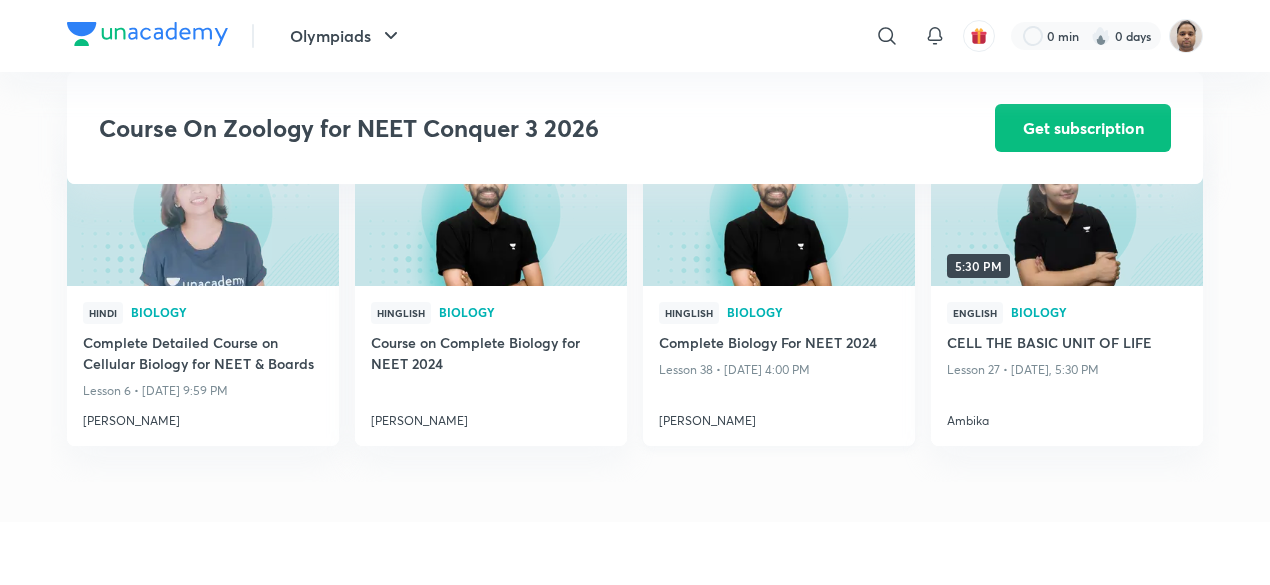 scroll, scrollTop: 1033, scrollLeft: 0, axis: vertical 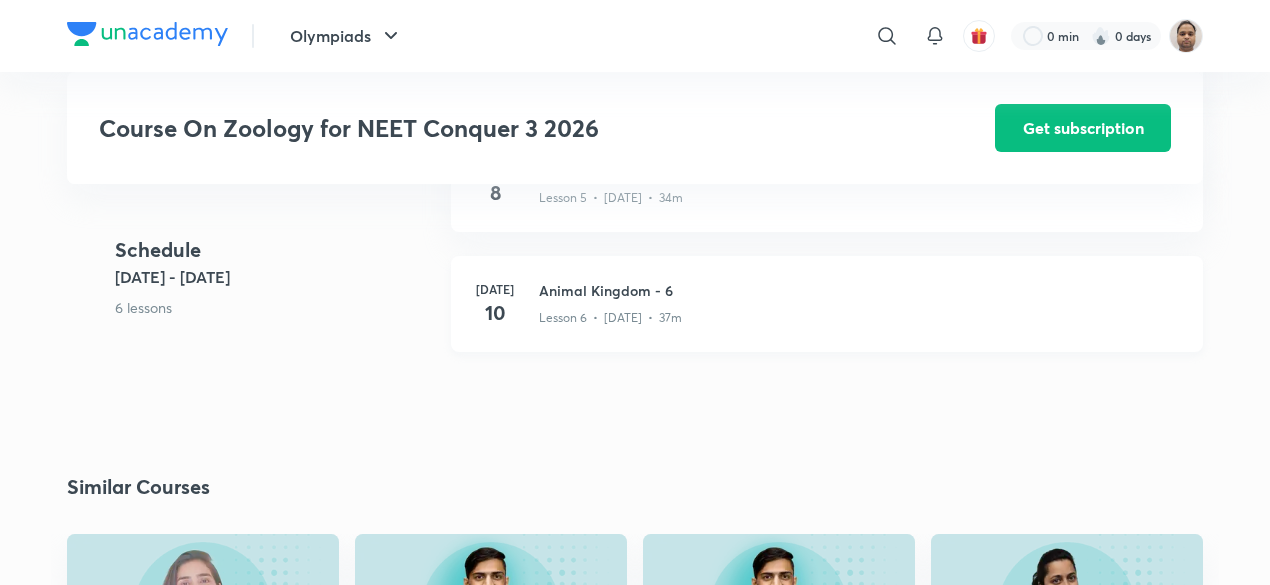 click on "Lesson 6  •  Jul 10  •  37m" at bounding box center [859, 314] 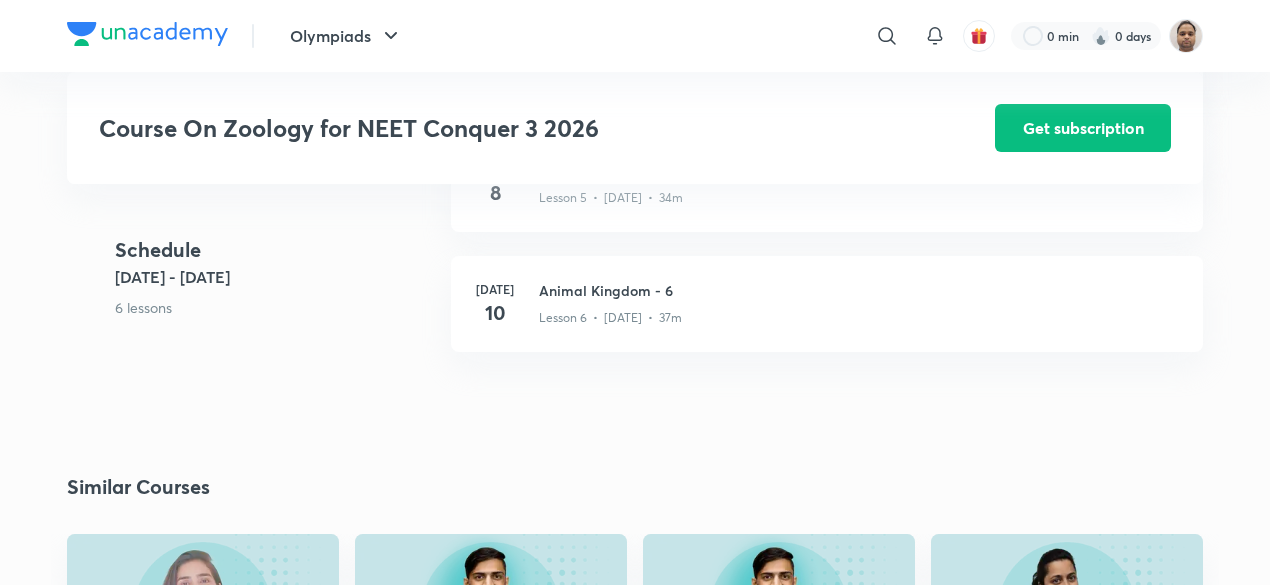 scroll, scrollTop: 1233, scrollLeft: 0, axis: vertical 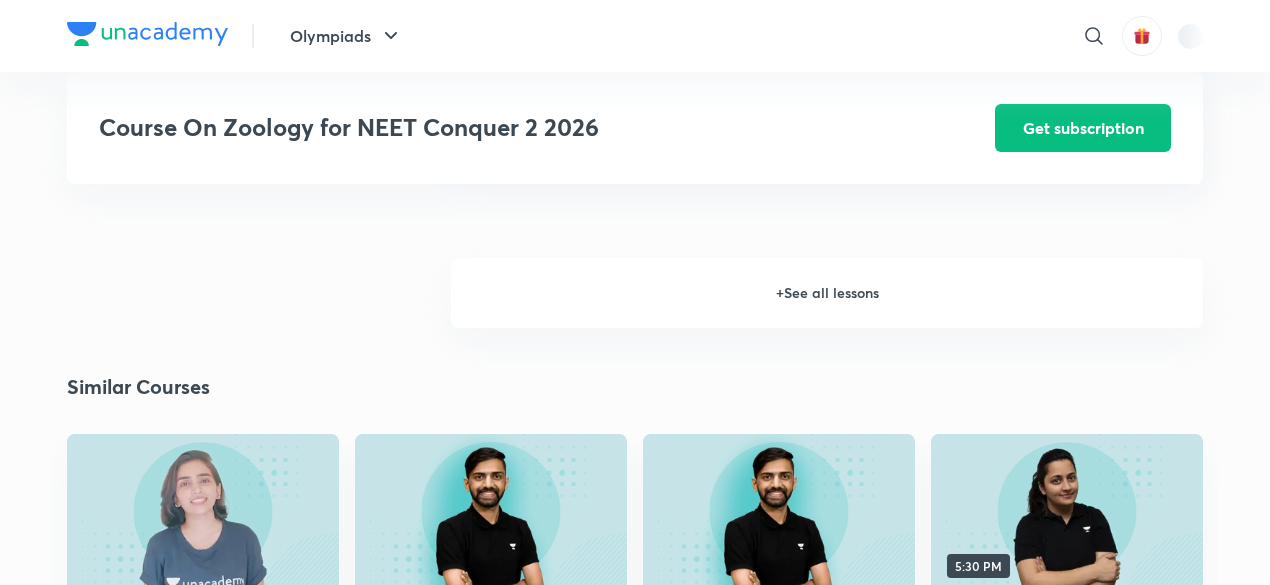 click on "+  See all lessons" at bounding box center (827, 293) 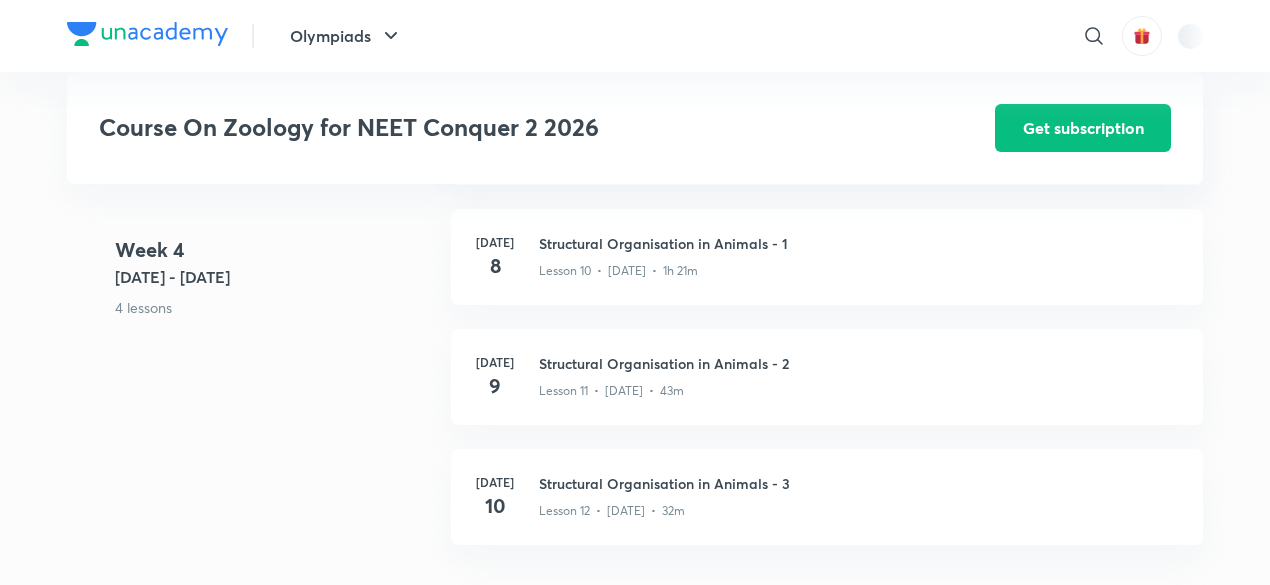 scroll, scrollTop: 2403, scrollLeft: 0, axis: vertical 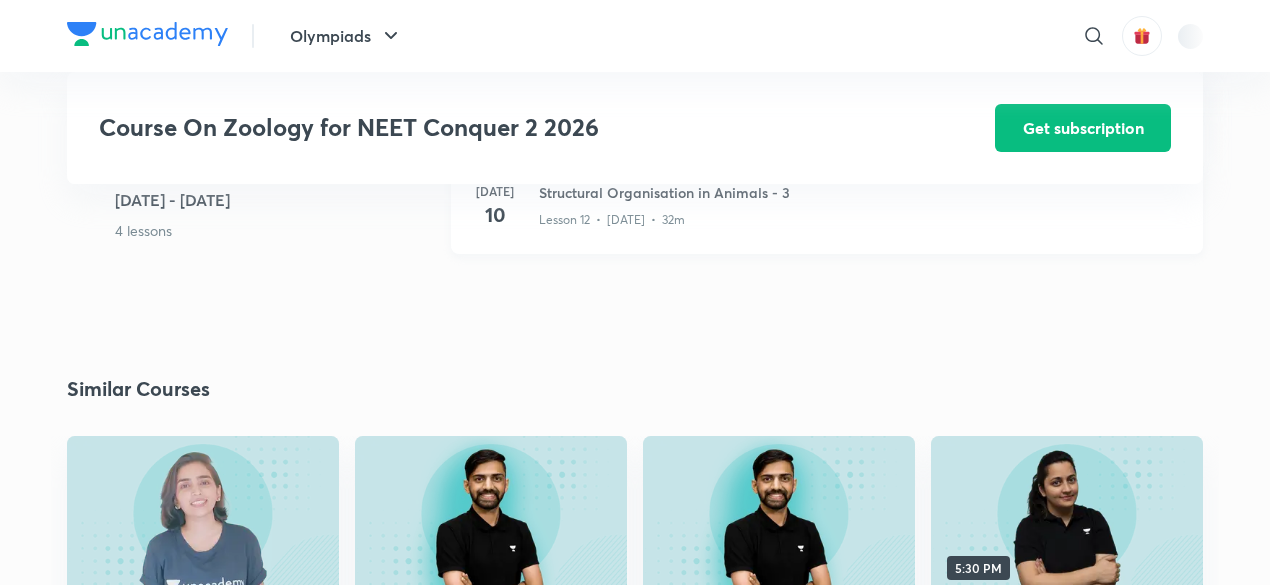 click on "Lesson 12  •  [DATE]  •  32m" at bounding box center [597, -1652] 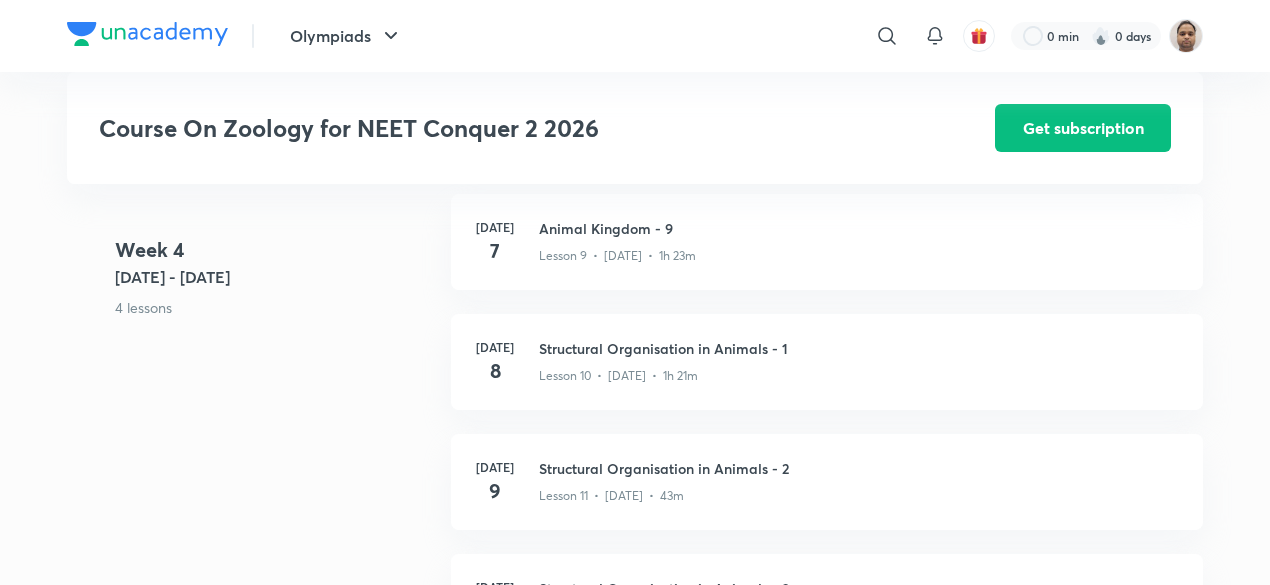 scroll, scrollTop: 1903, scrollLeft: 0, axis: vertical 